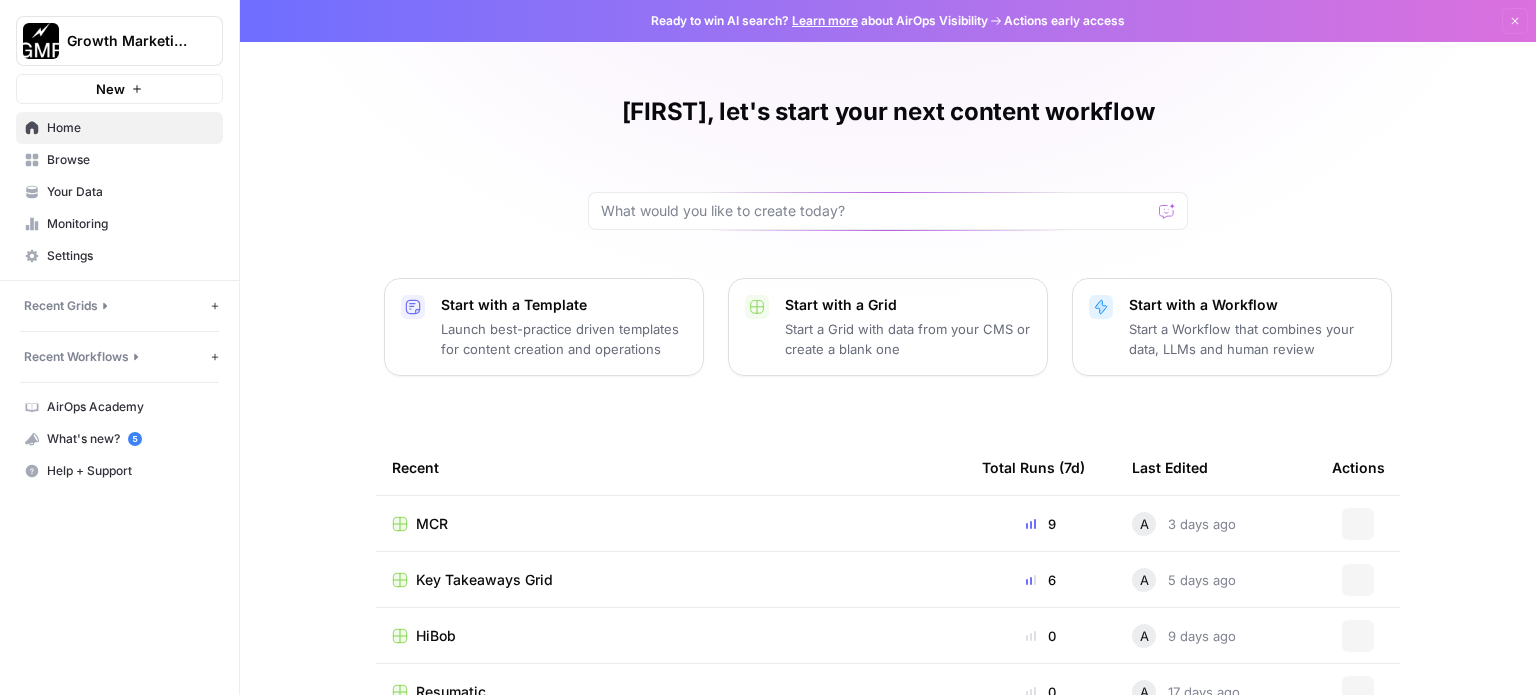 scroll, scrollTop: 0, scrollLeft: 0, axis: both 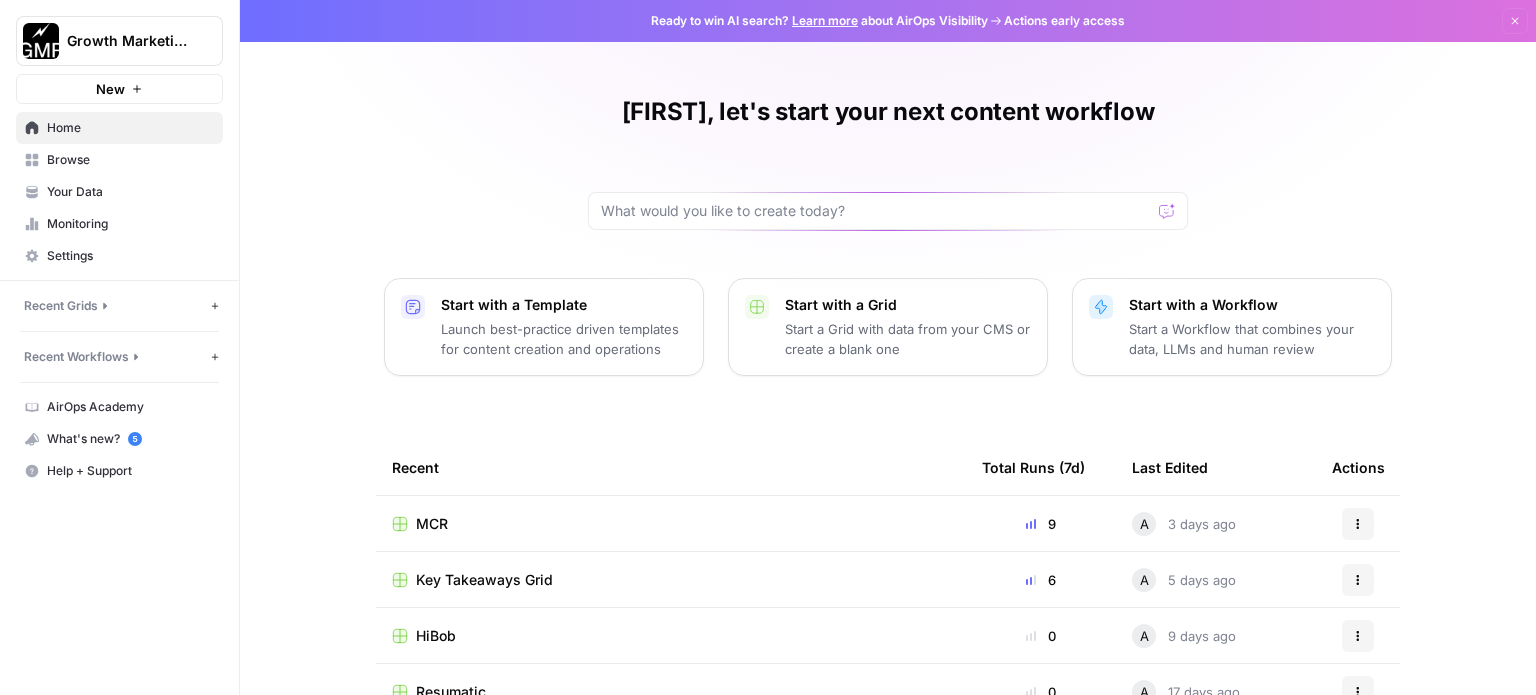 click on "MCR" at bounding box center (432, 524) 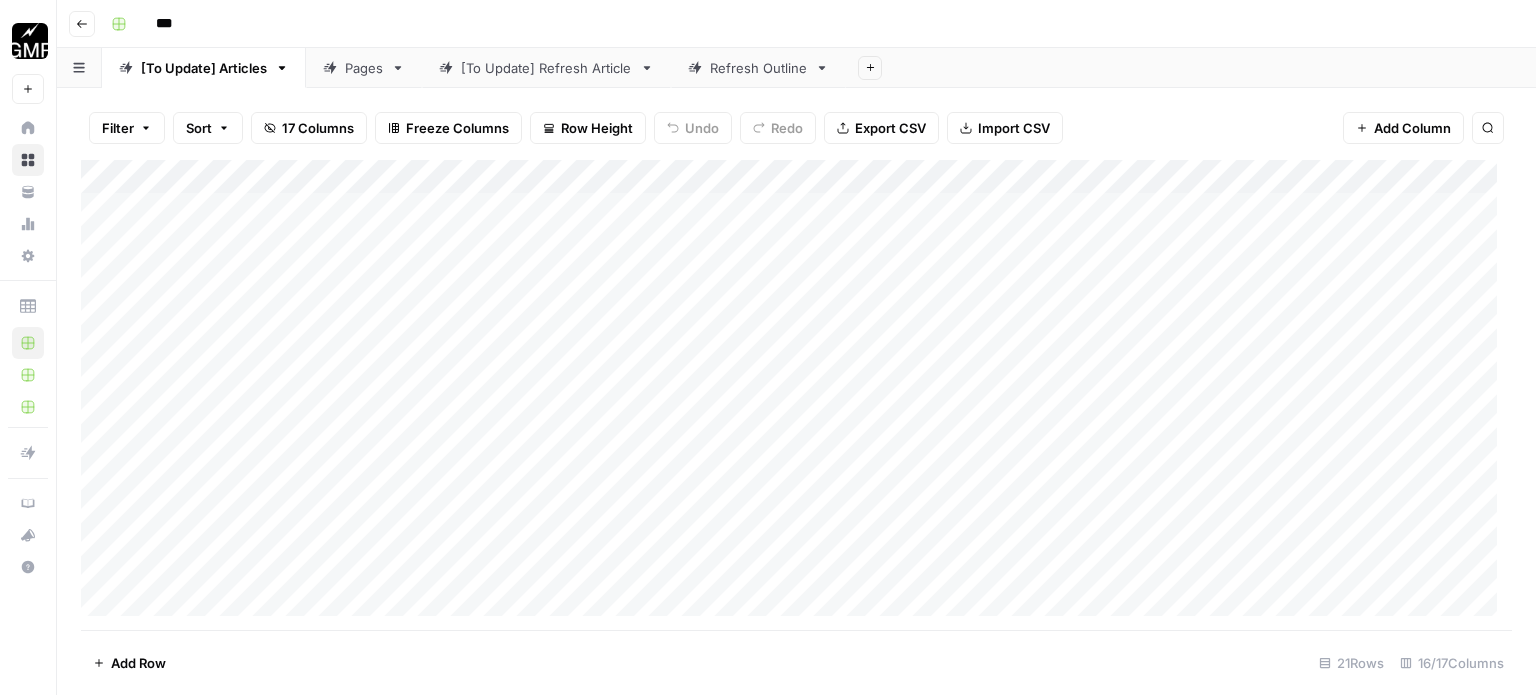 click on "Refresh Outline" at bounding box center [758, 68] 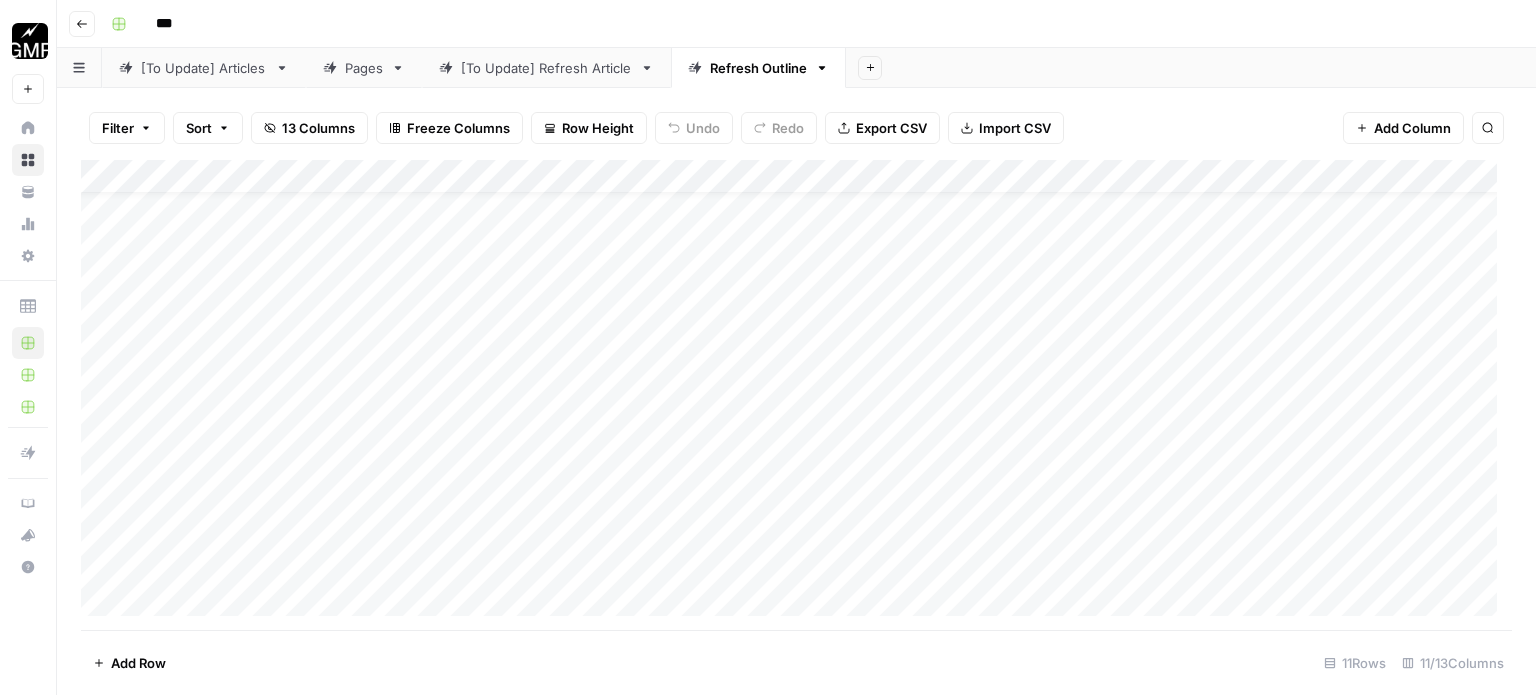 scroll, scrollTop: 78, scrollLeft: 0, axis: vertical 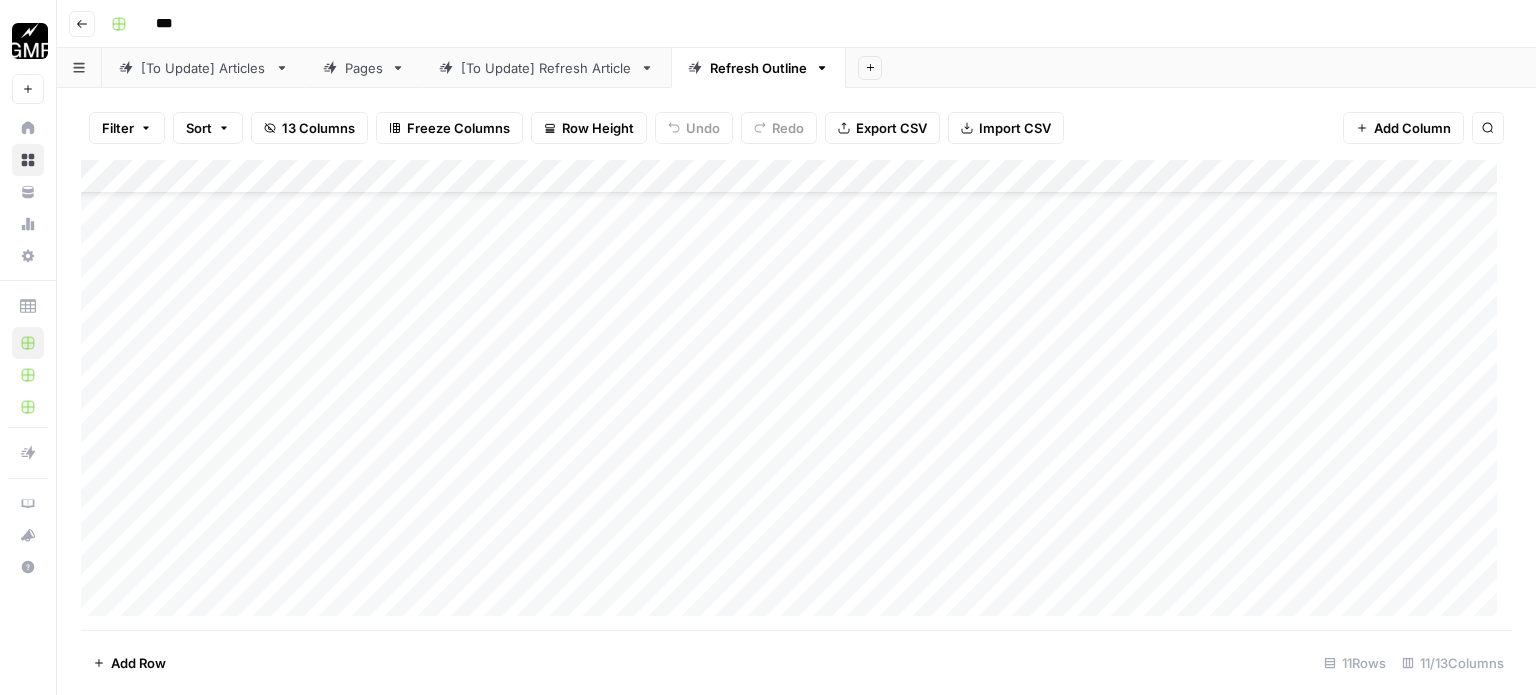 click on "Add Column" at bounding box center [796, 395] 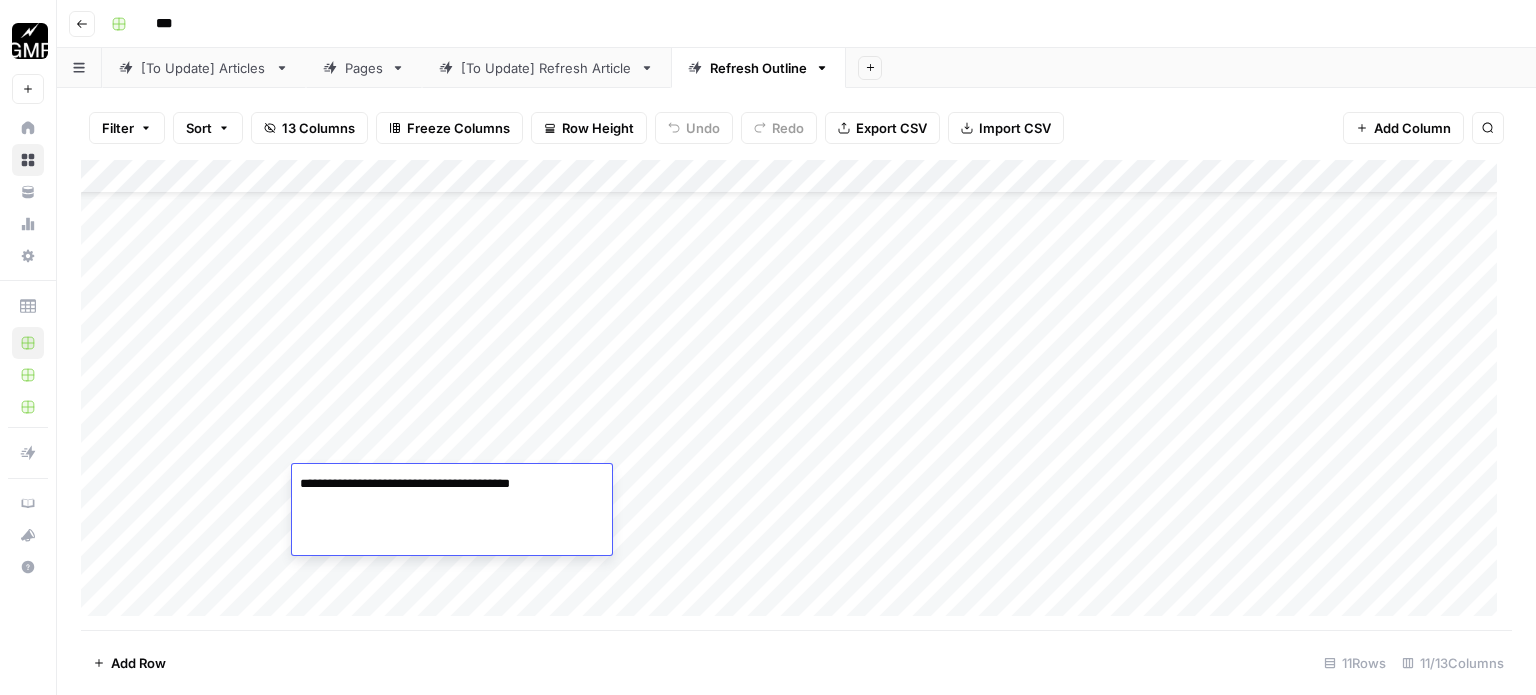 type on "**********" 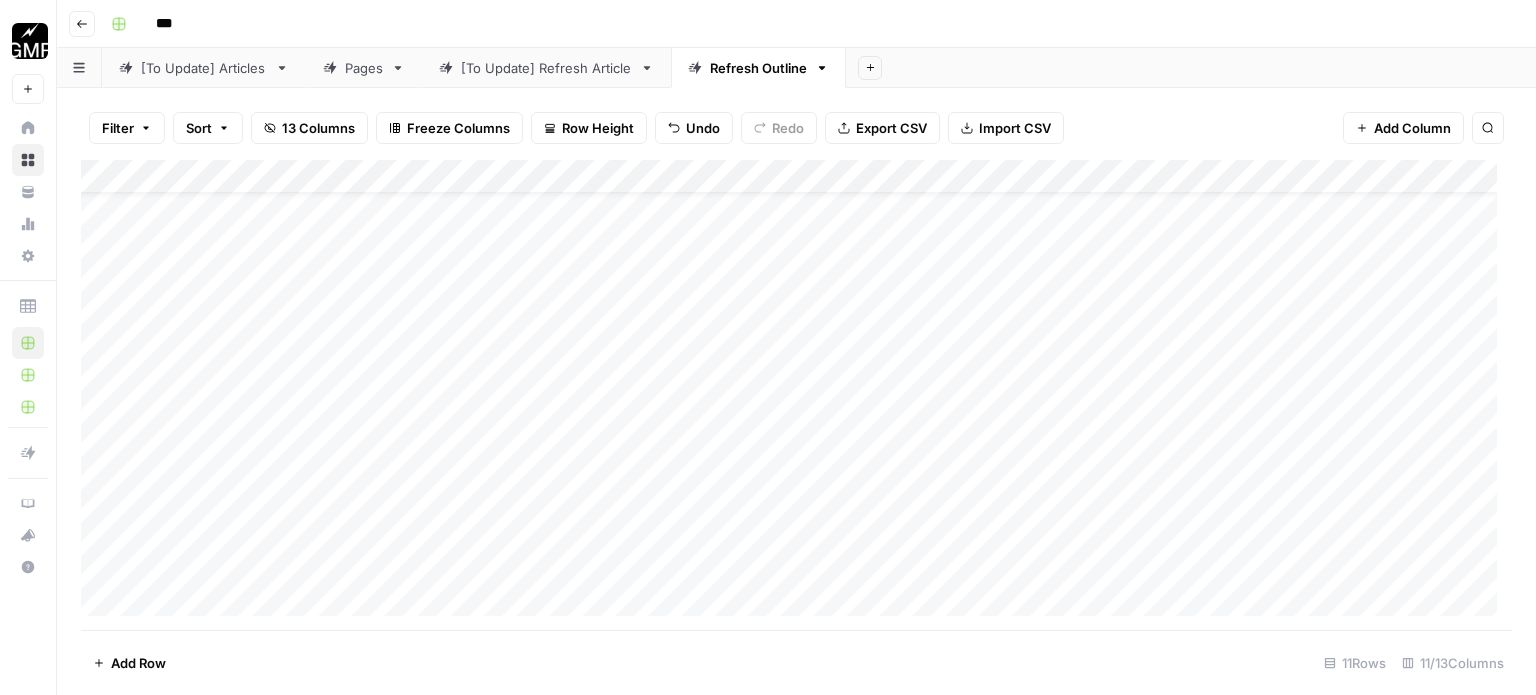 scroll, scrollTop: 104, scrollLeft: 0, axis: vertical 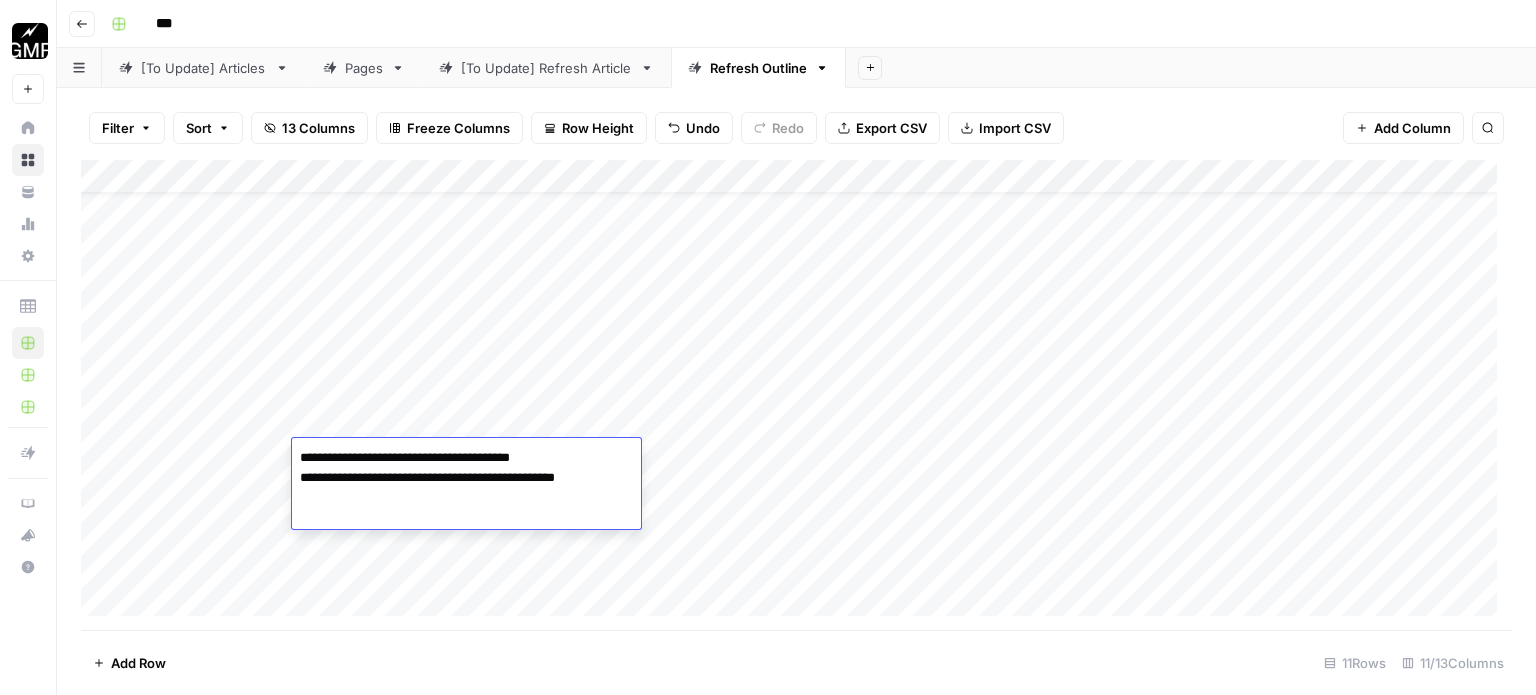 paste on "**********" 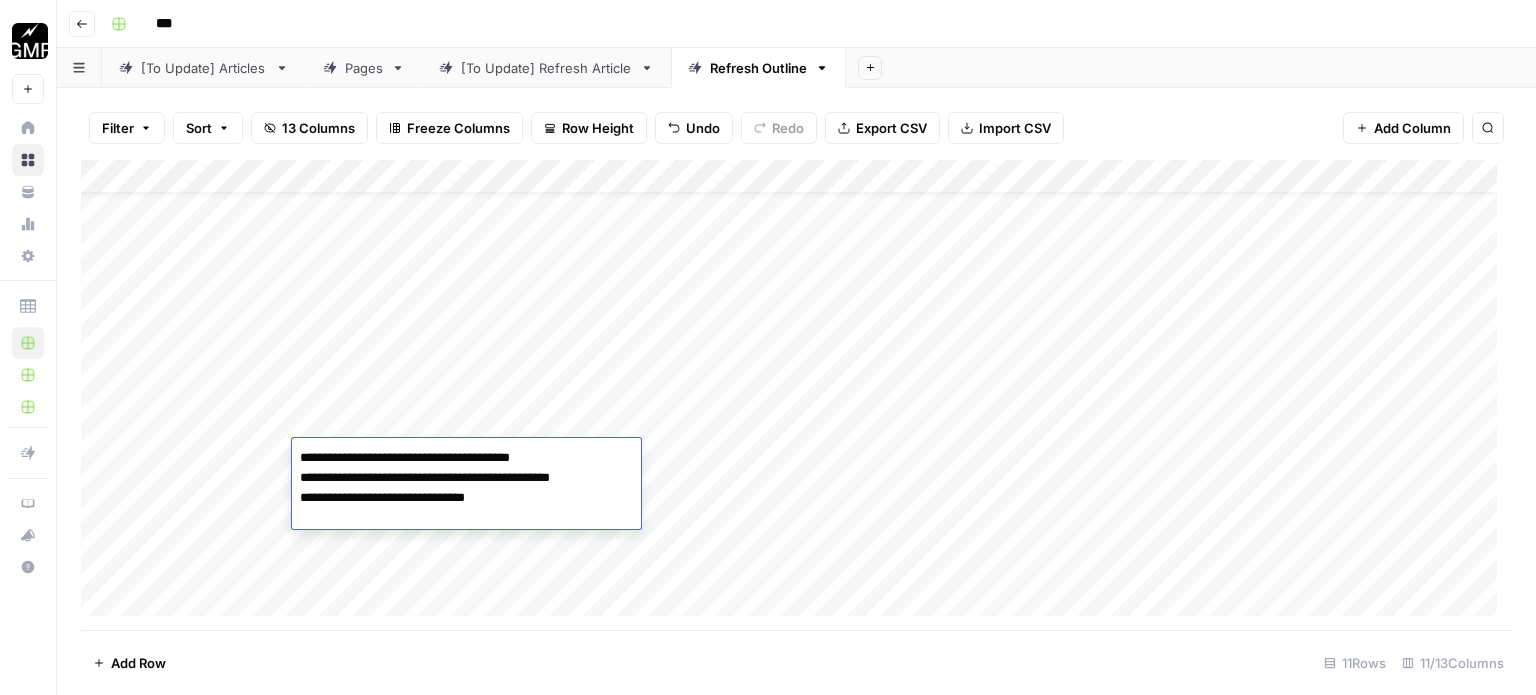 click on "Add Column" at bounding box center (796, 395) 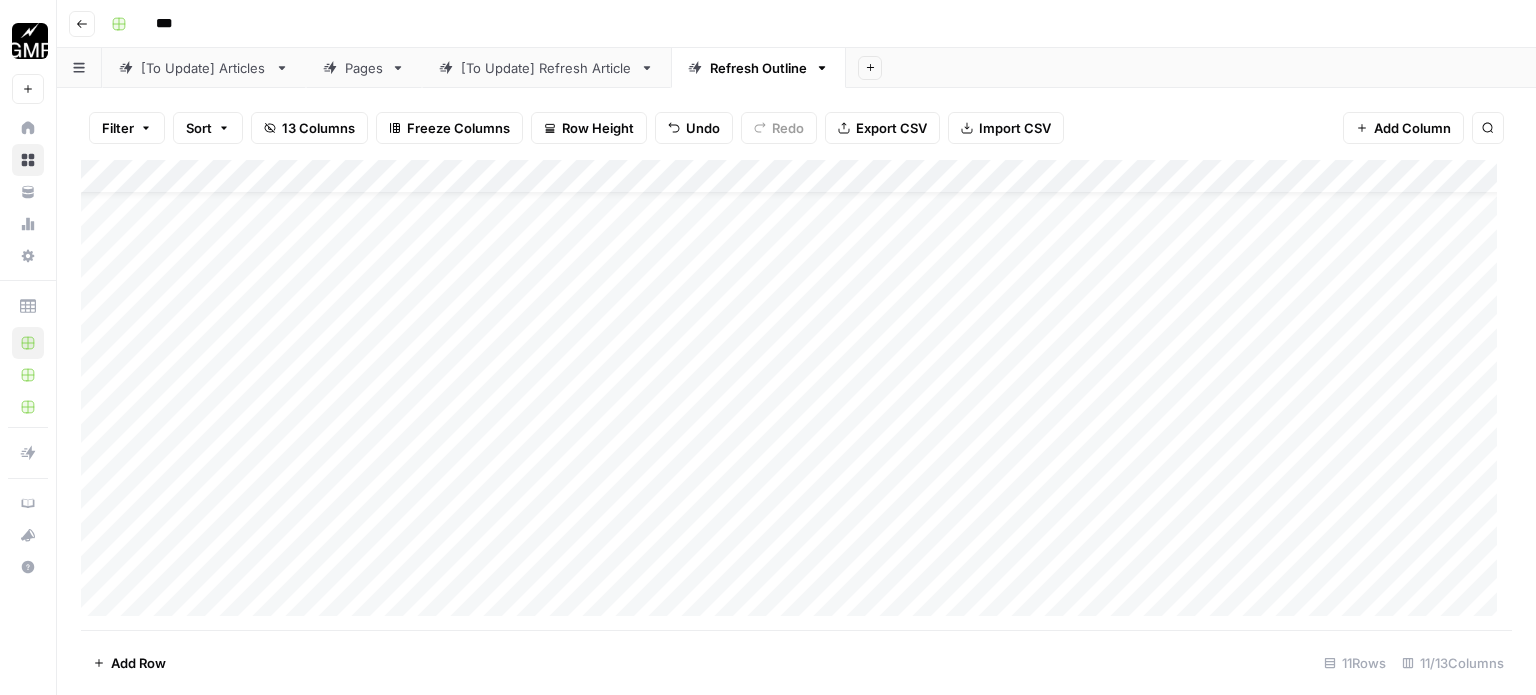 click on "Add Column" at bounding box center [796, 395] 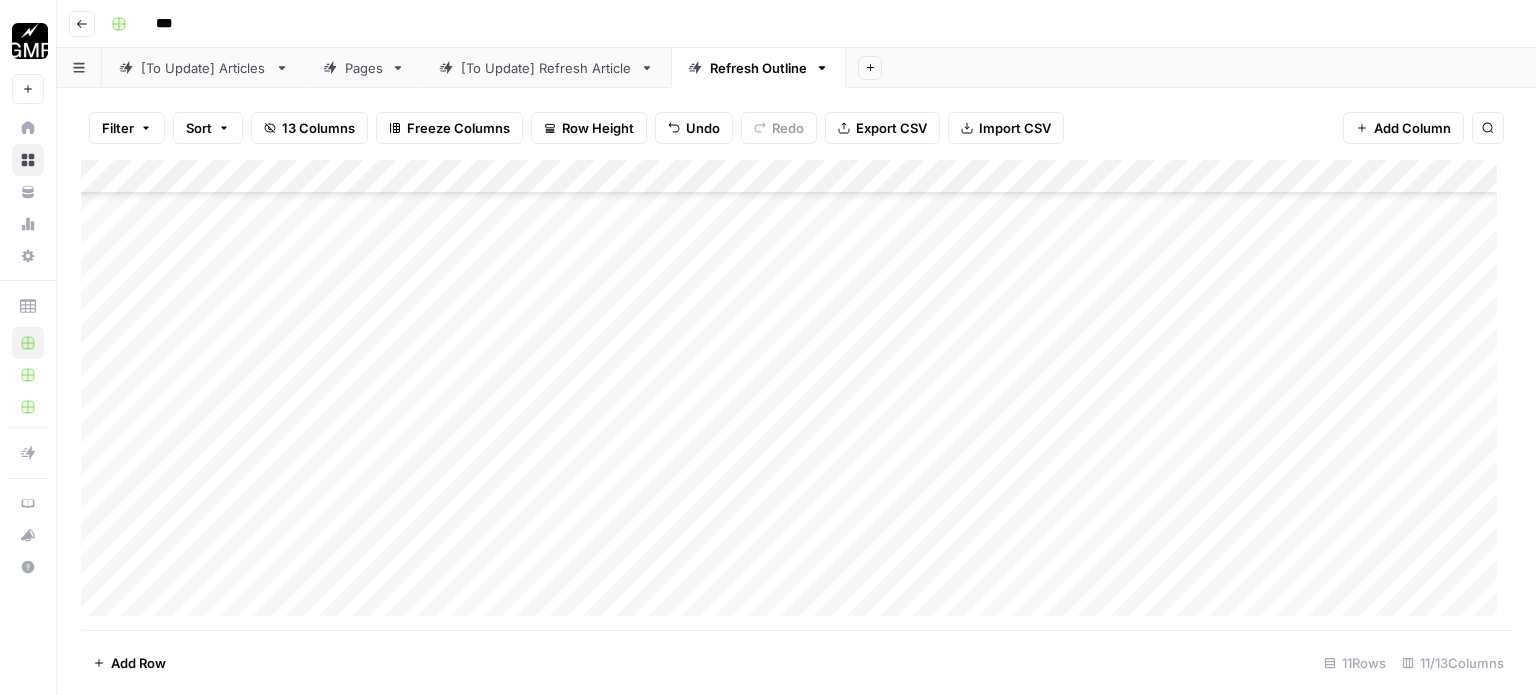 scroll, scrollTop: 404, scrollLeft: 0, axis: vertical 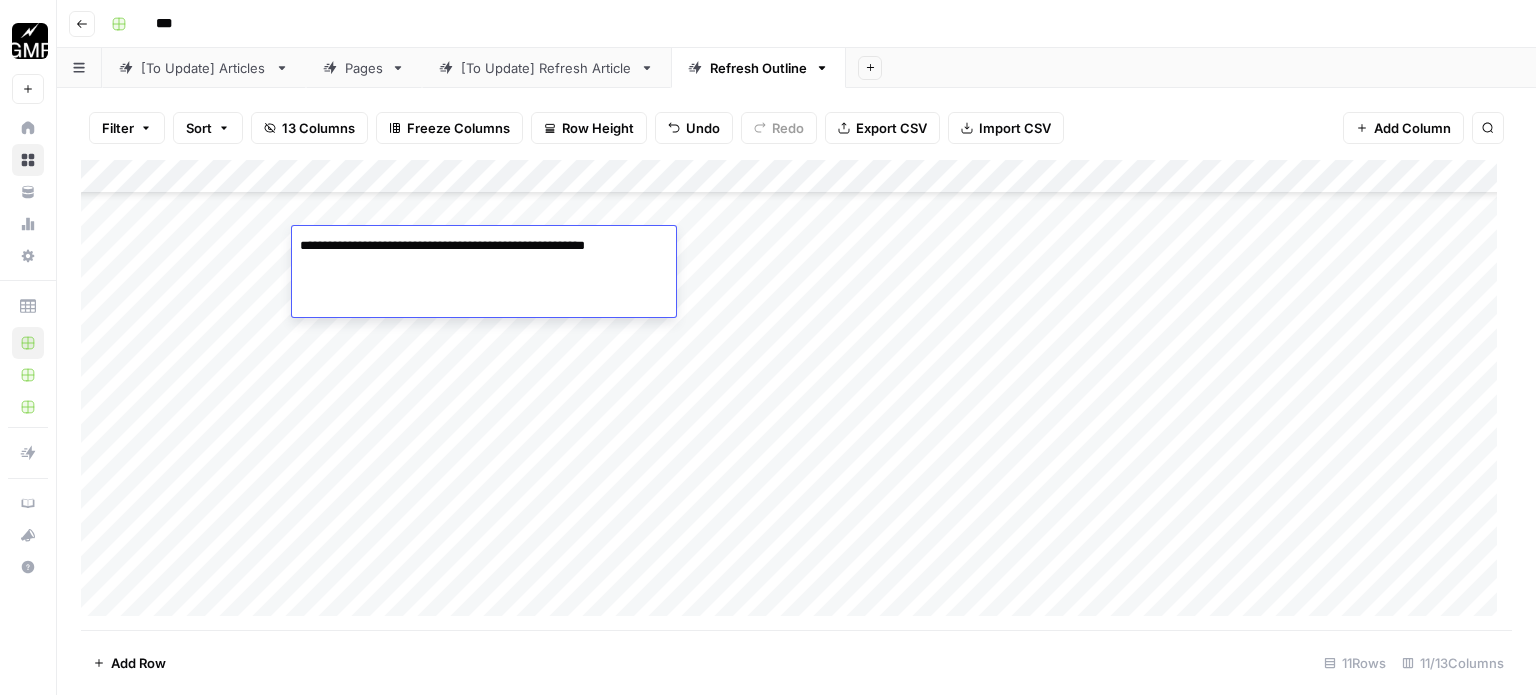 paste on "**********" 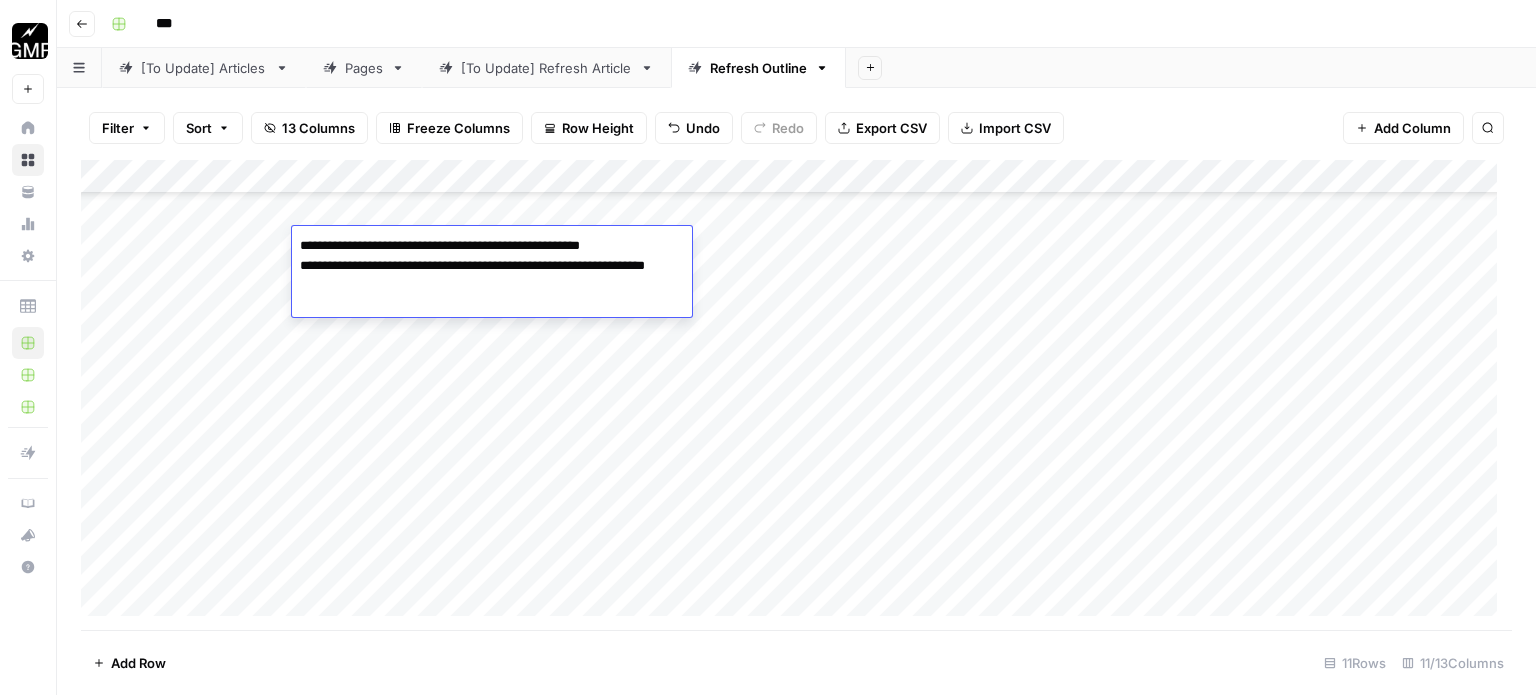 paste on "**********" 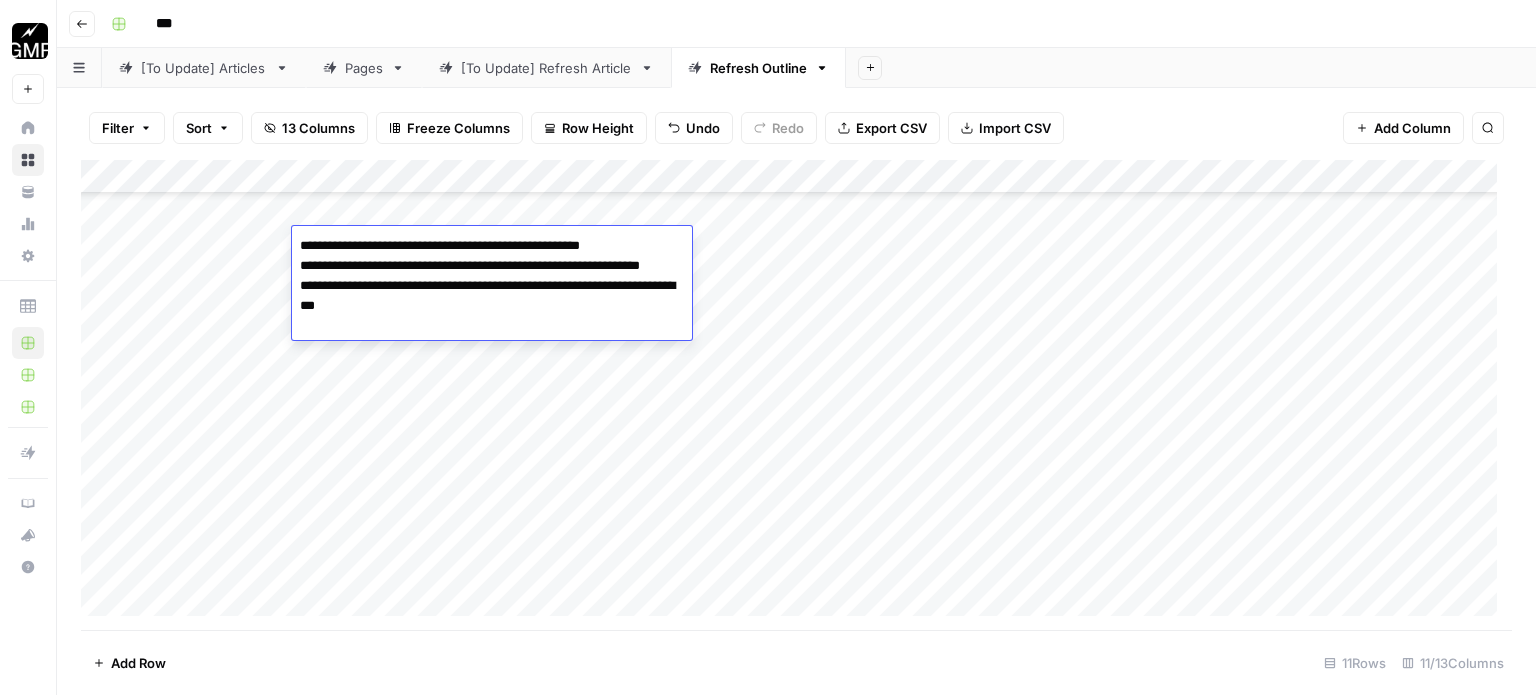 click on "Add Column" at bounding box center (796, 395) 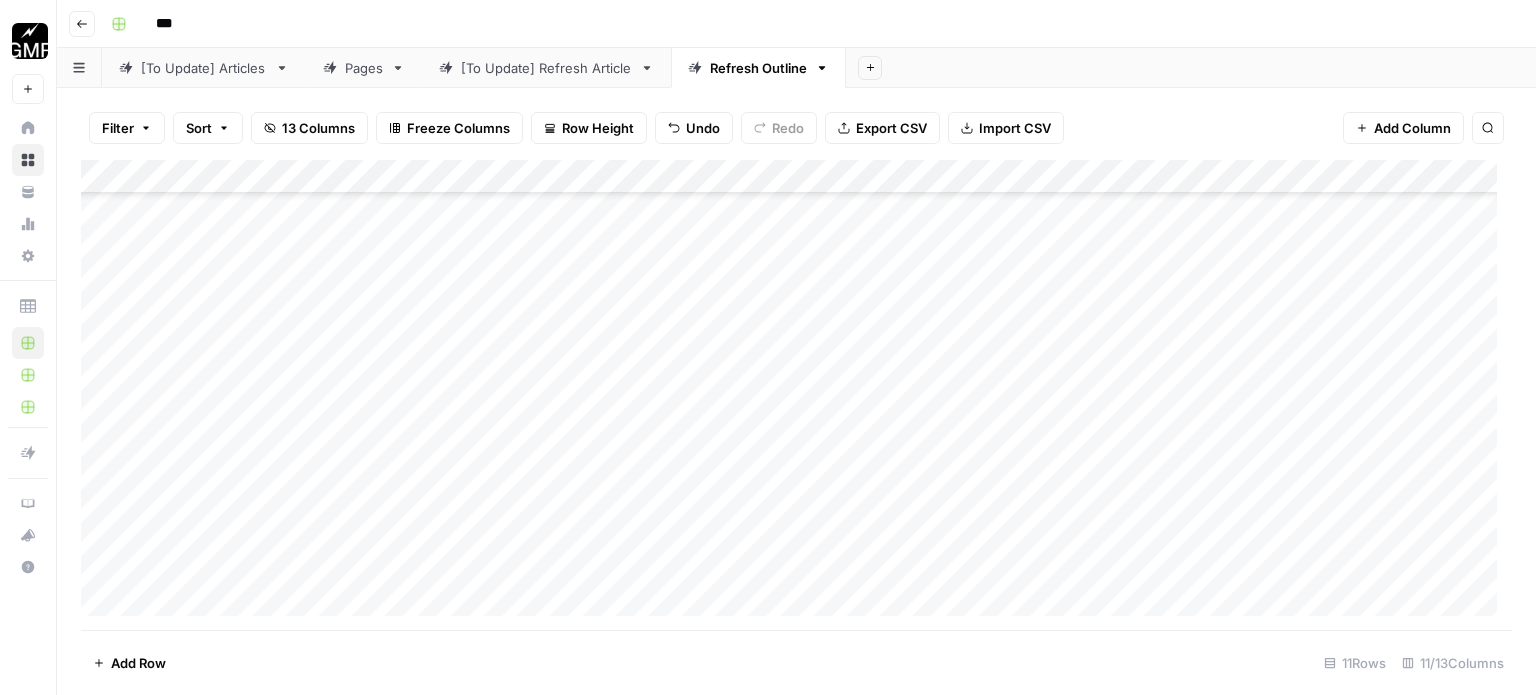 click on "Add Column" at bounding box center (796, 395) 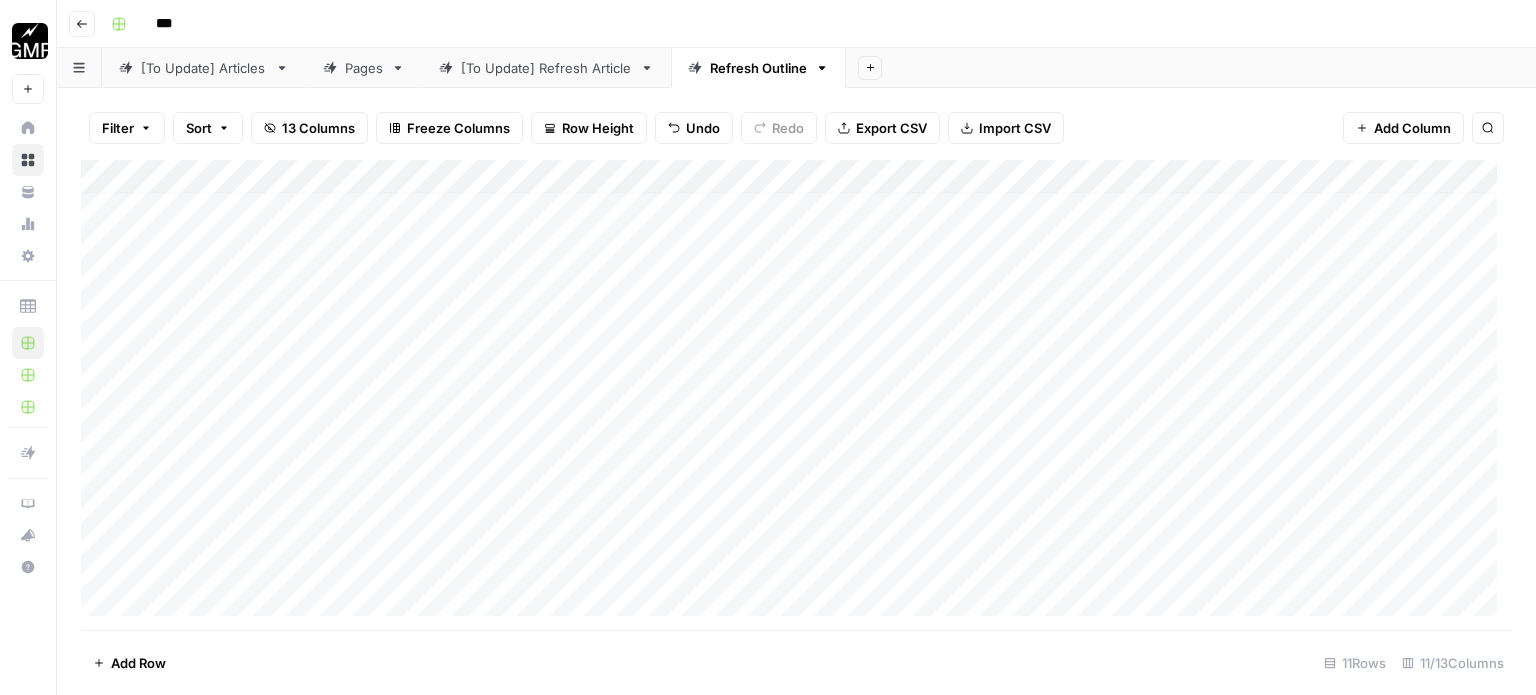 scroll, scrollTop: 4, scrollLeft: 0, axis: vertical 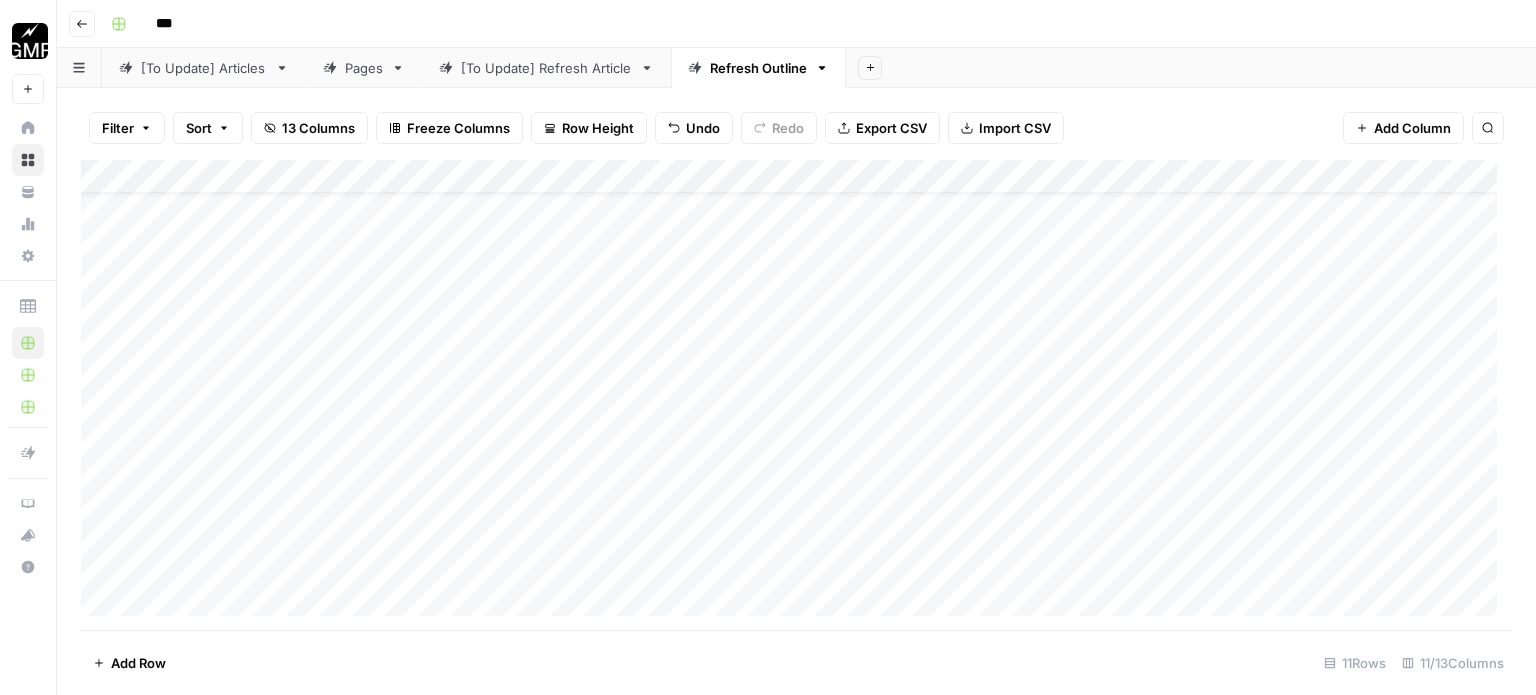 click on "Add Column" at bounding box center (796, 395) 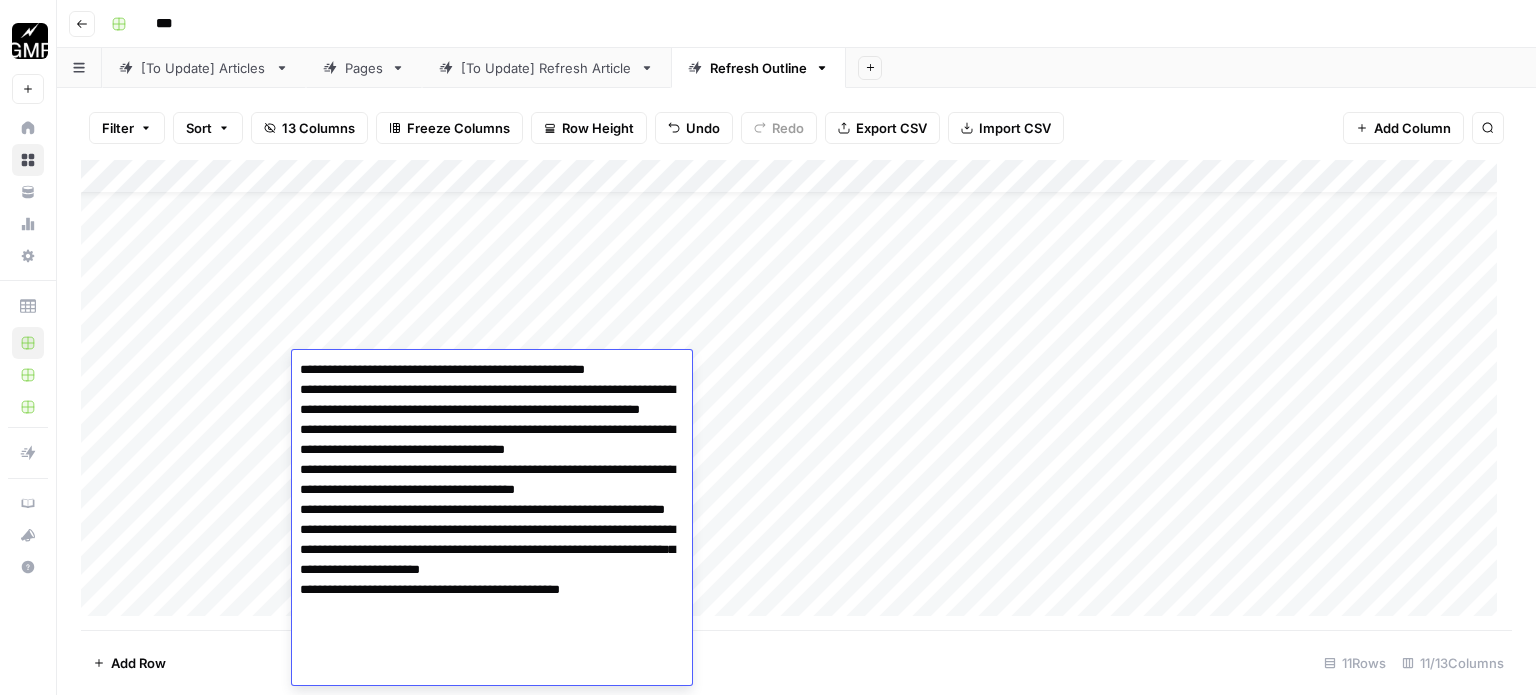 click on "Add Column" at bounding box center (796, 395) 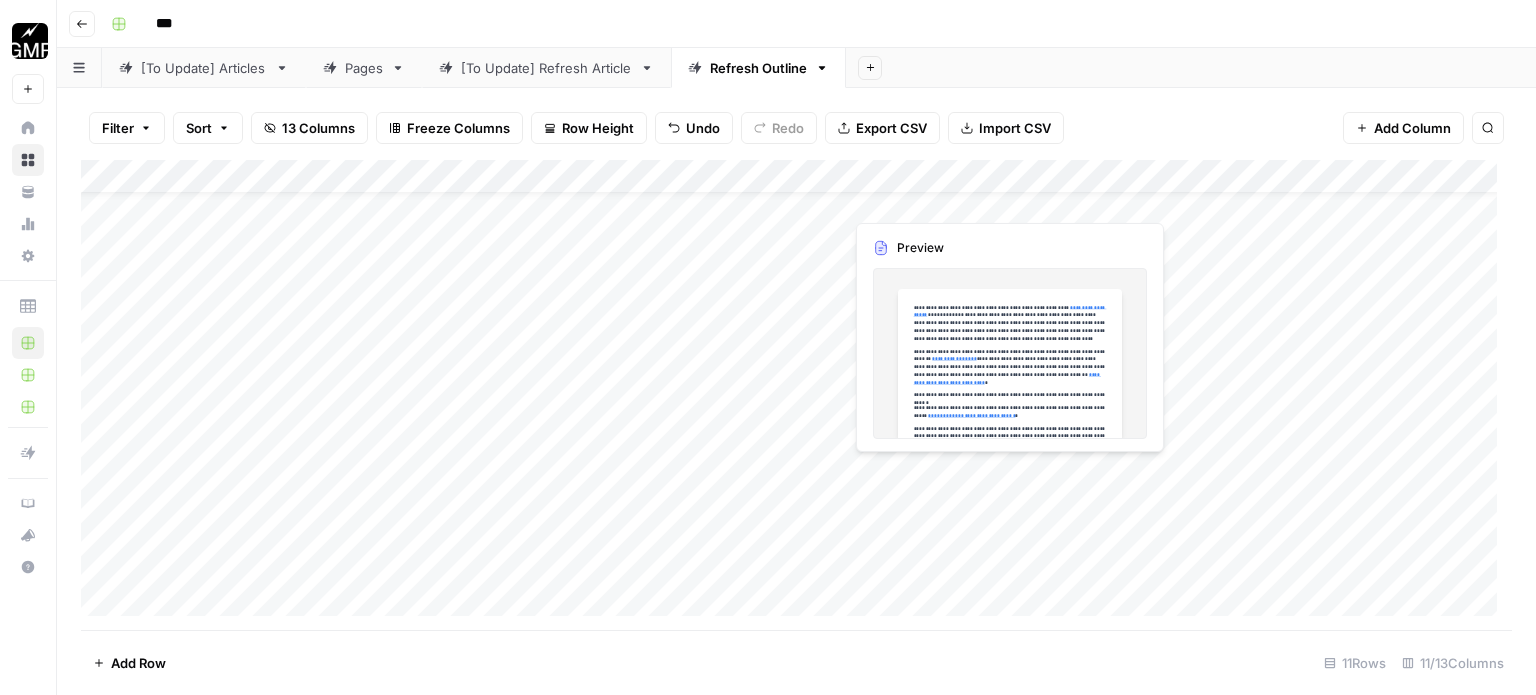 scroll, scrollTop: 100, scrollLeft: 0, axis: vertical 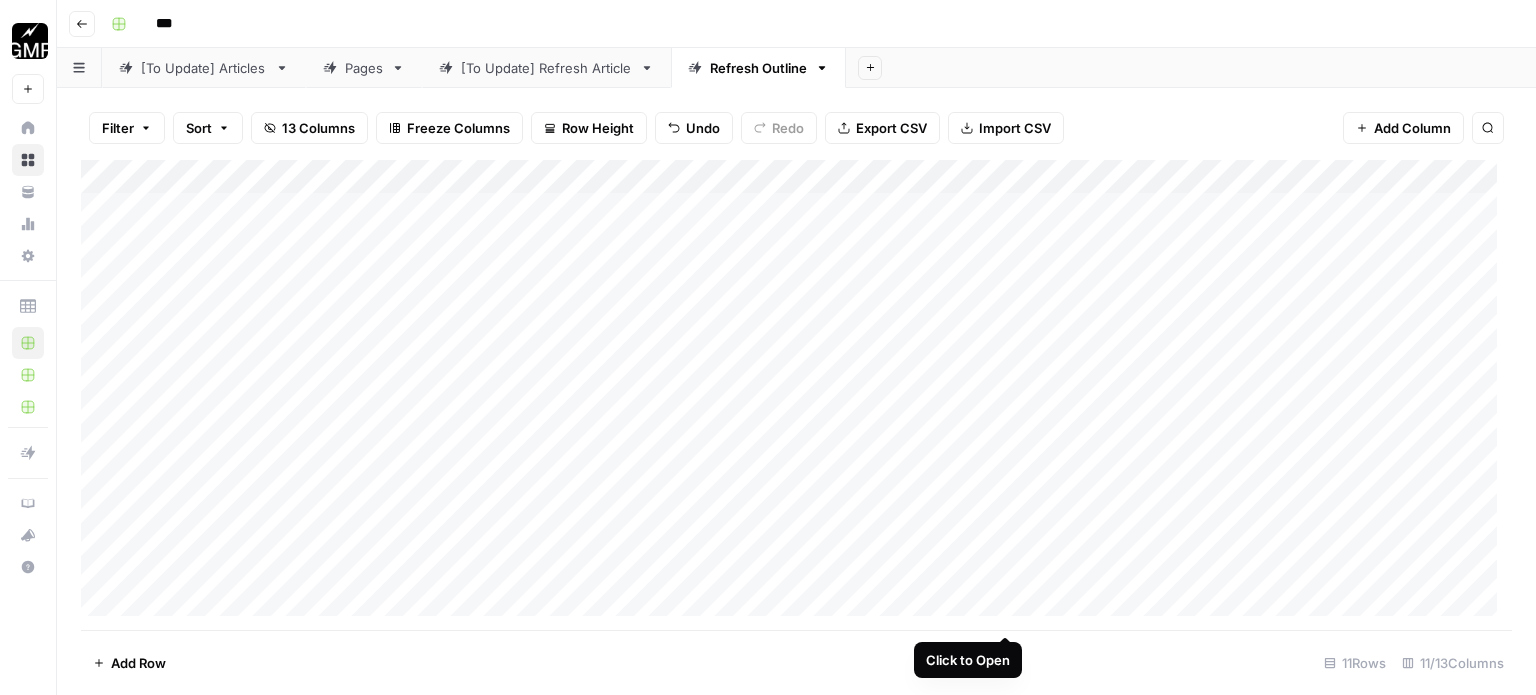 click on "Add Column" at bounding box center (796, 395) 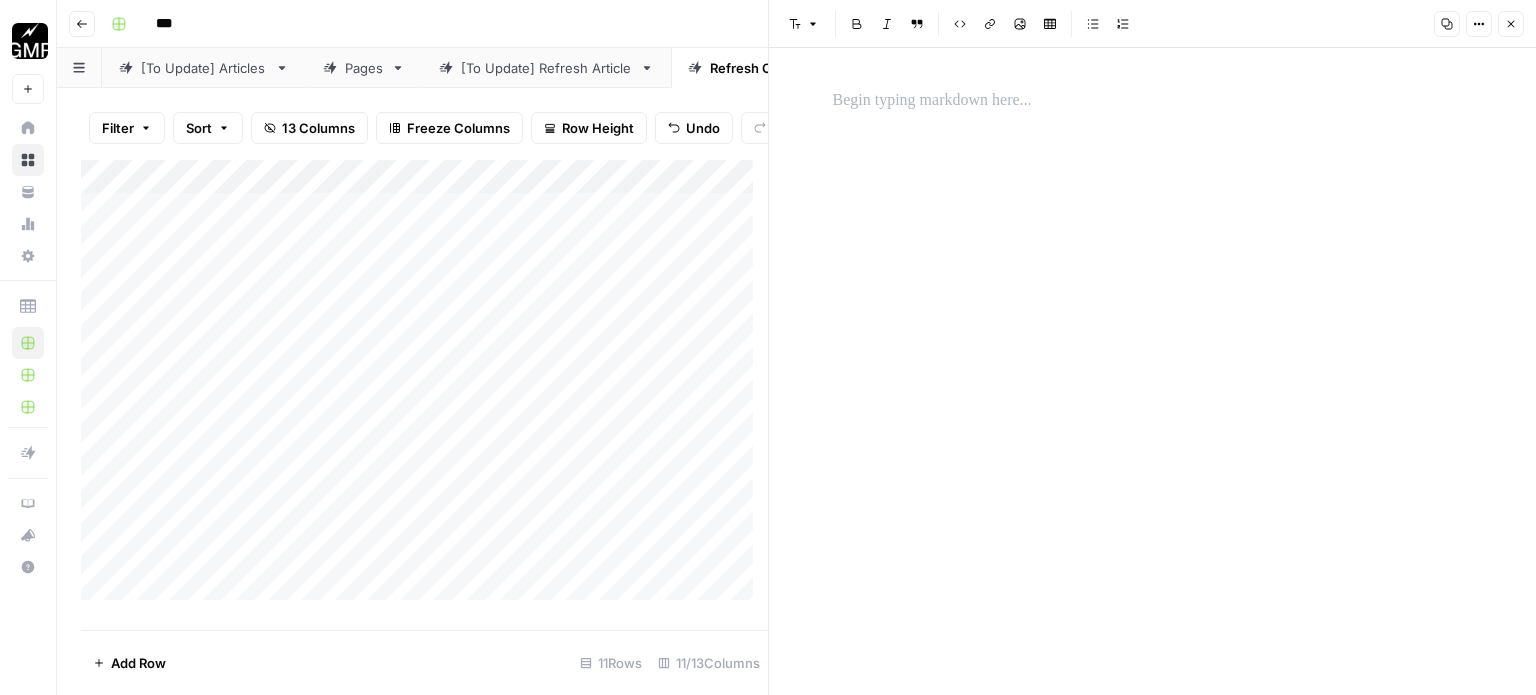 click on "Close" at bounding box center [1511, 24] 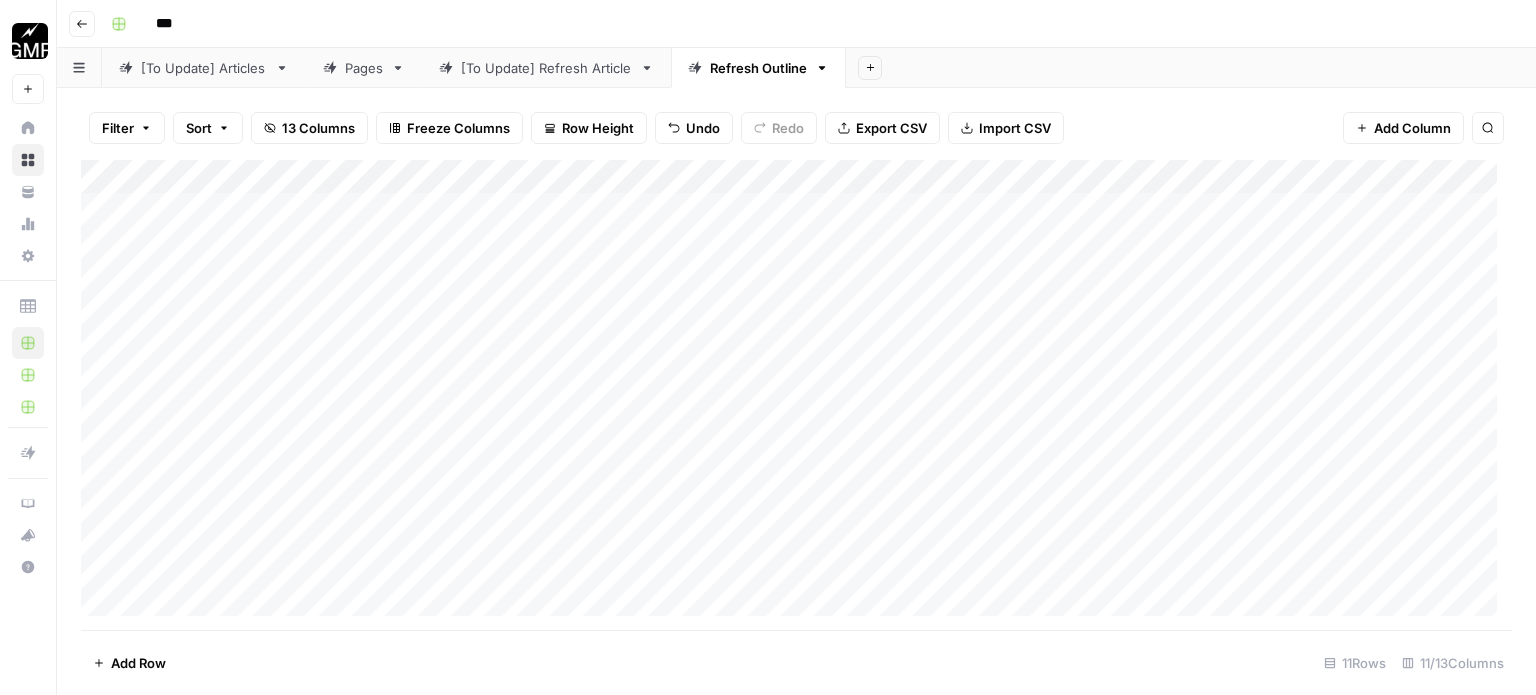 click on "Add Column" at bounding box center (796, 395) 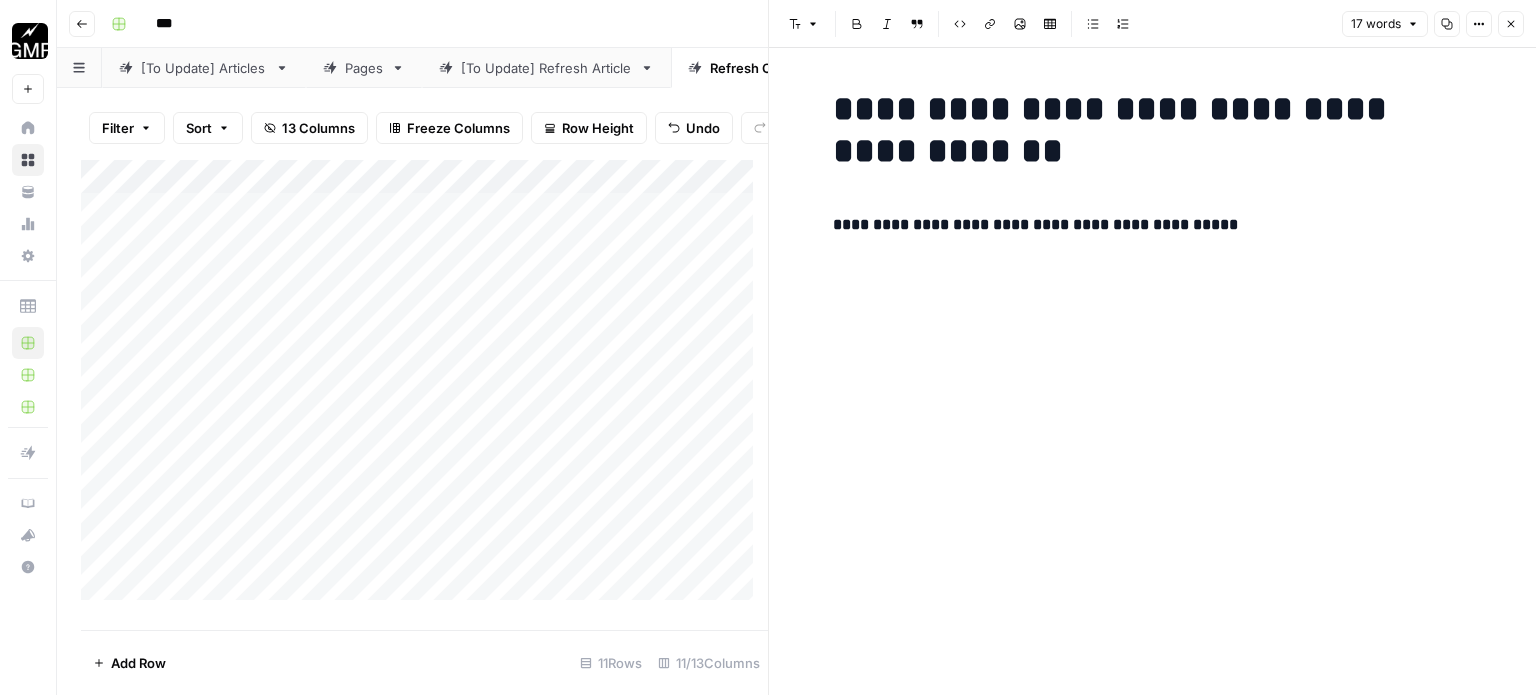 click 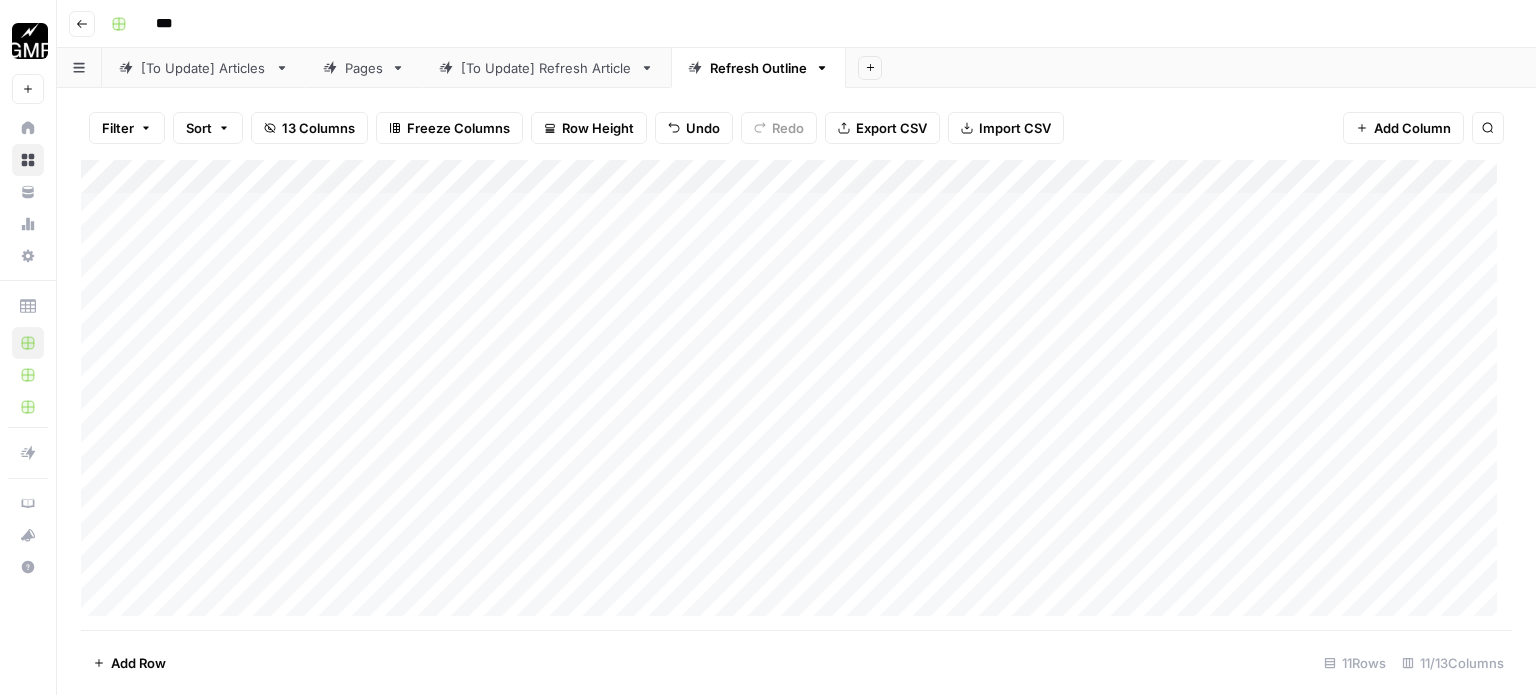 click on "Add Column" at bounding box center (796, 395) 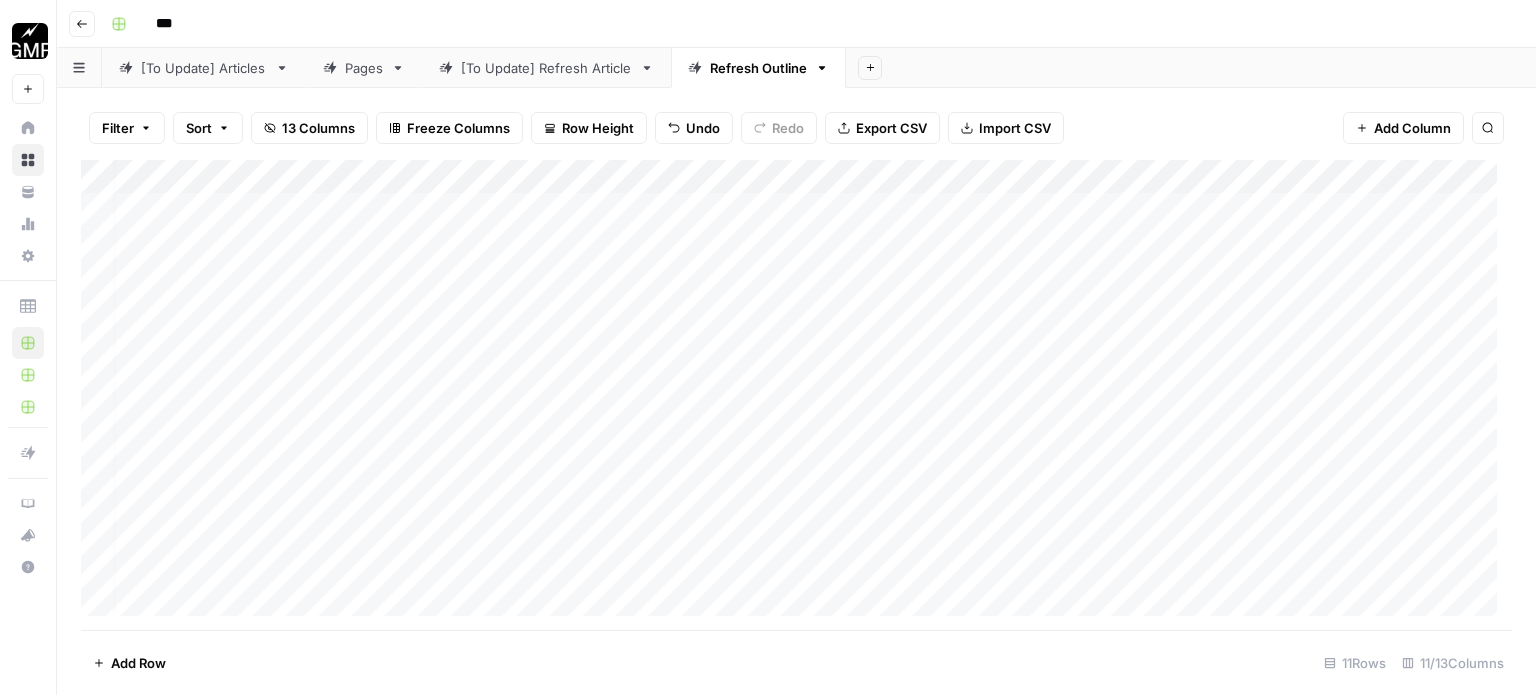 scroll, scrollTop: 0, scrollLeft: 0, axis: both 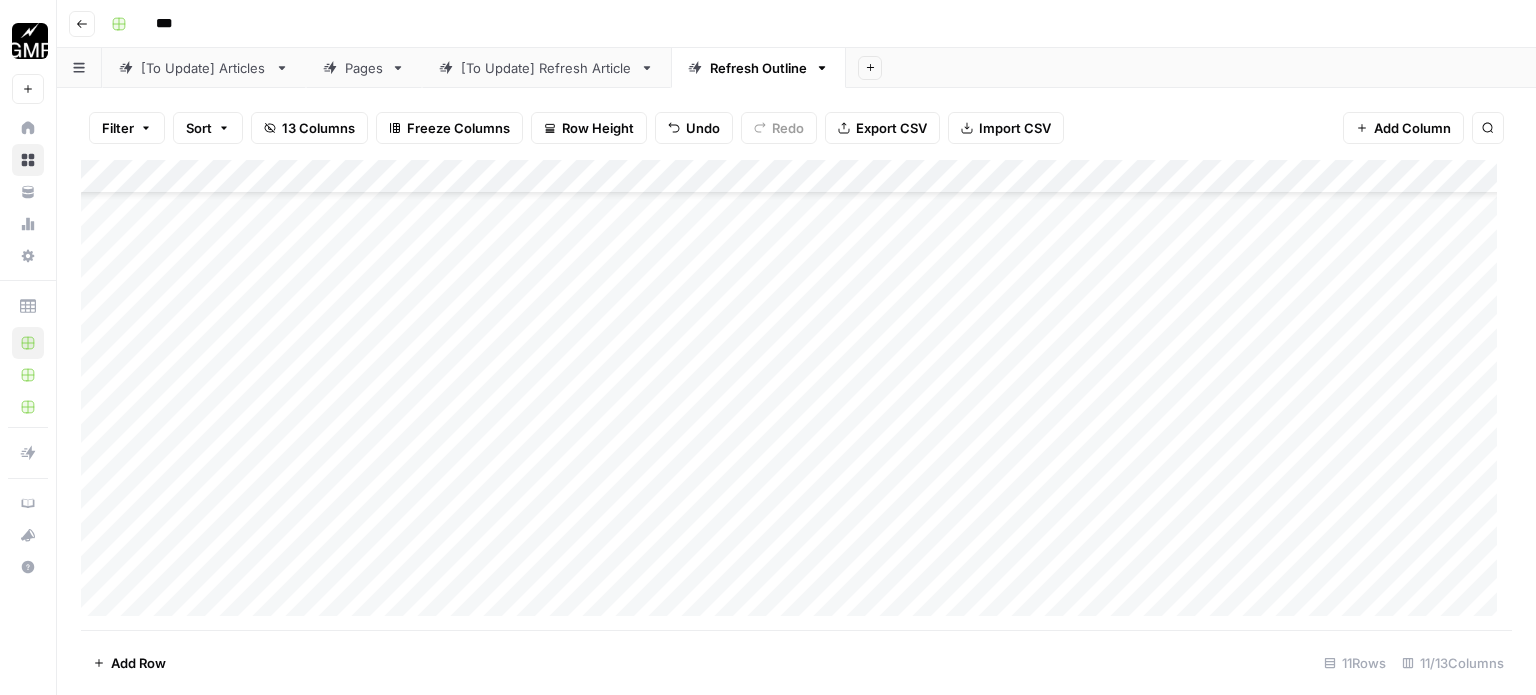 click on "Add Column" at bounding box center [796, 395] 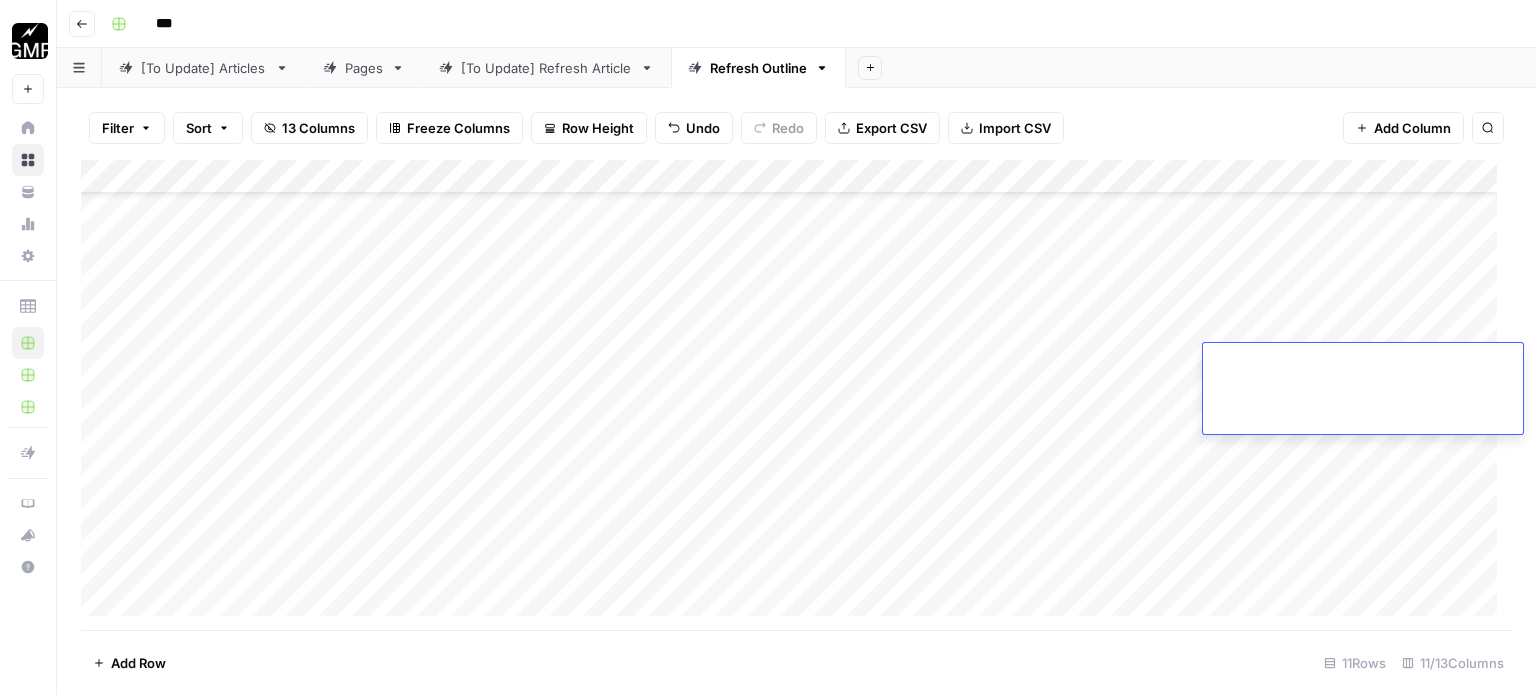 type on "**********" 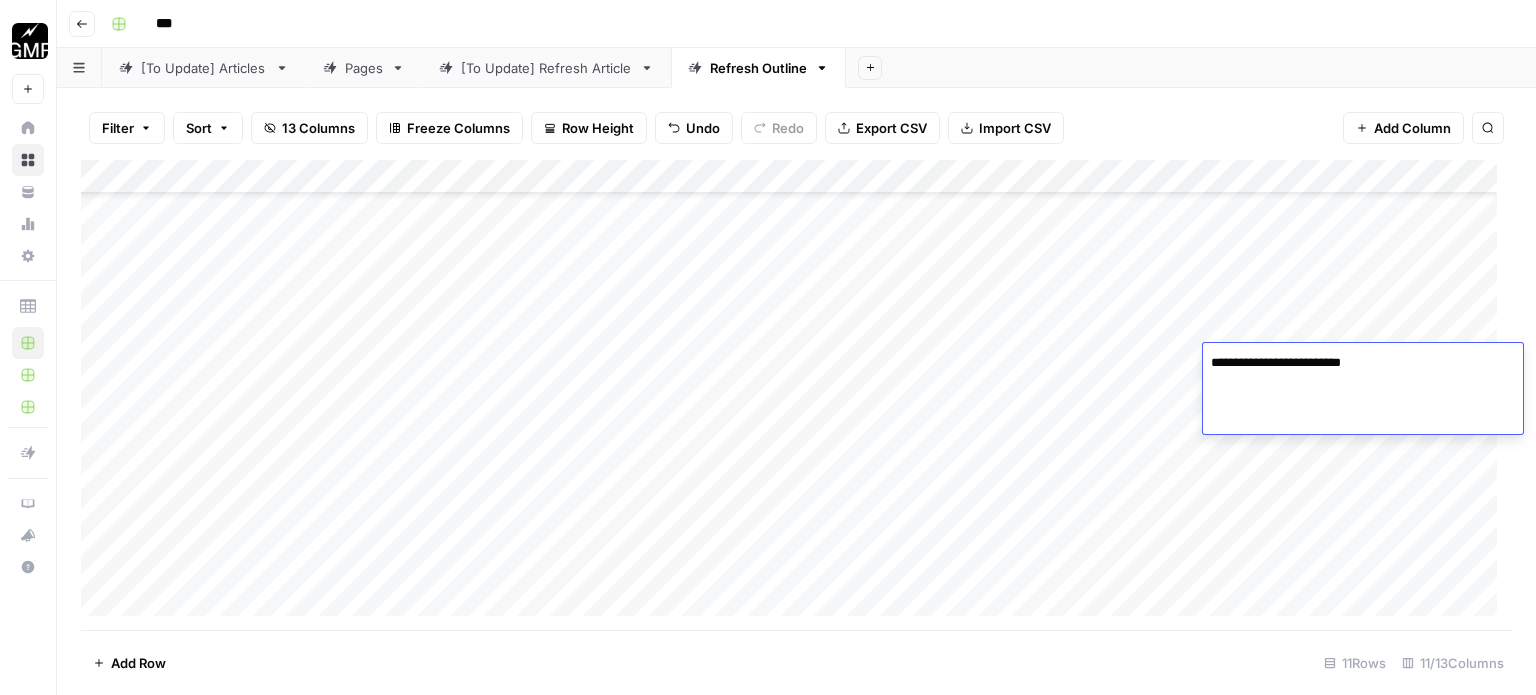 click on "Add Column" at bounding box center [796, 395] 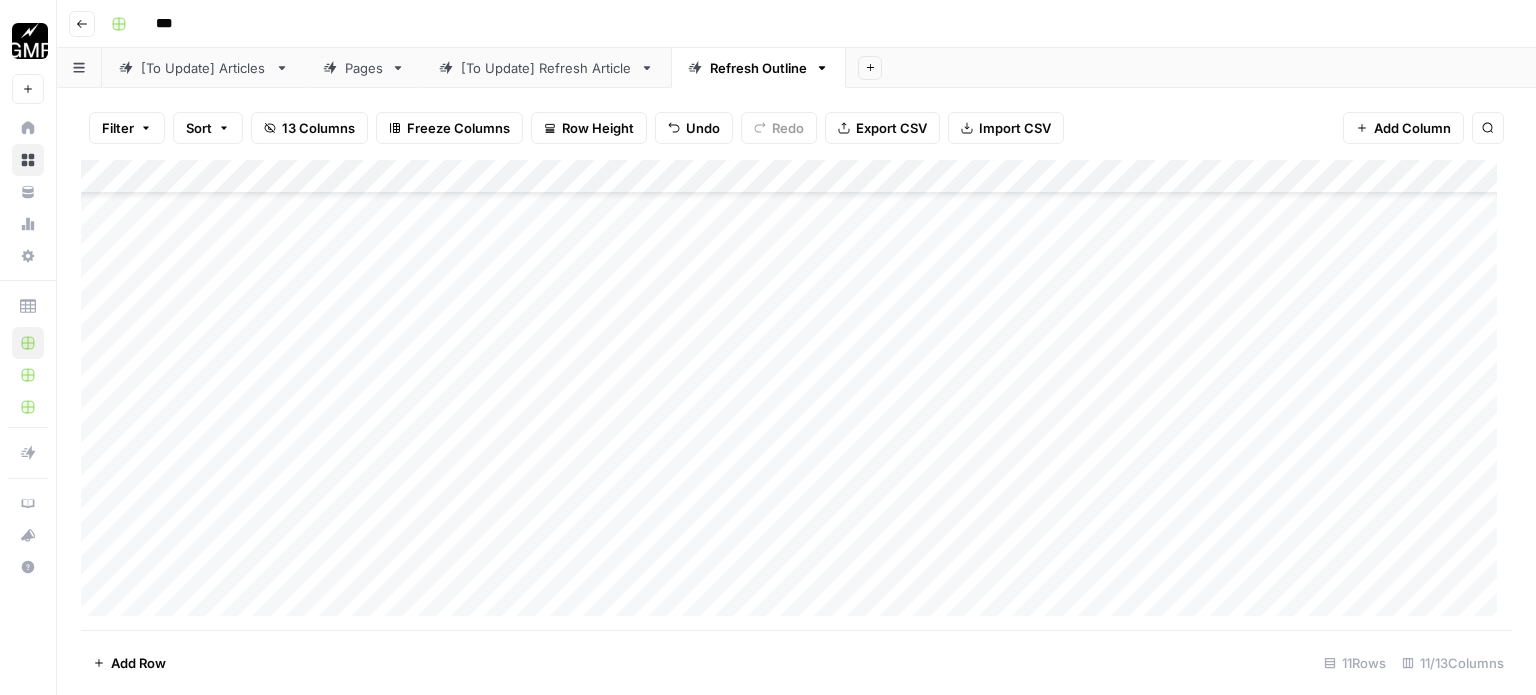 click on "Add Column" at bounding box center (796, 395) 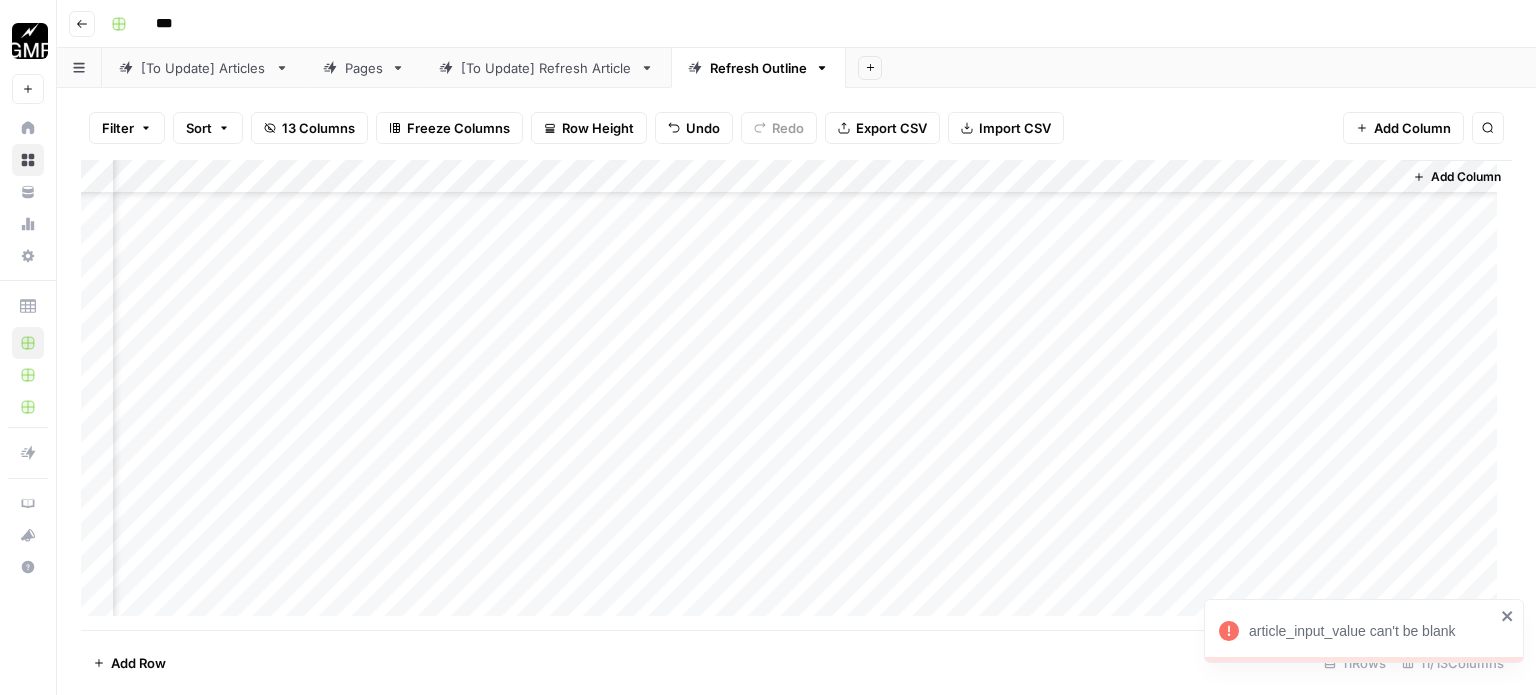 scroll, scrollTop: 200, scrollLeft: 719, axis: both 